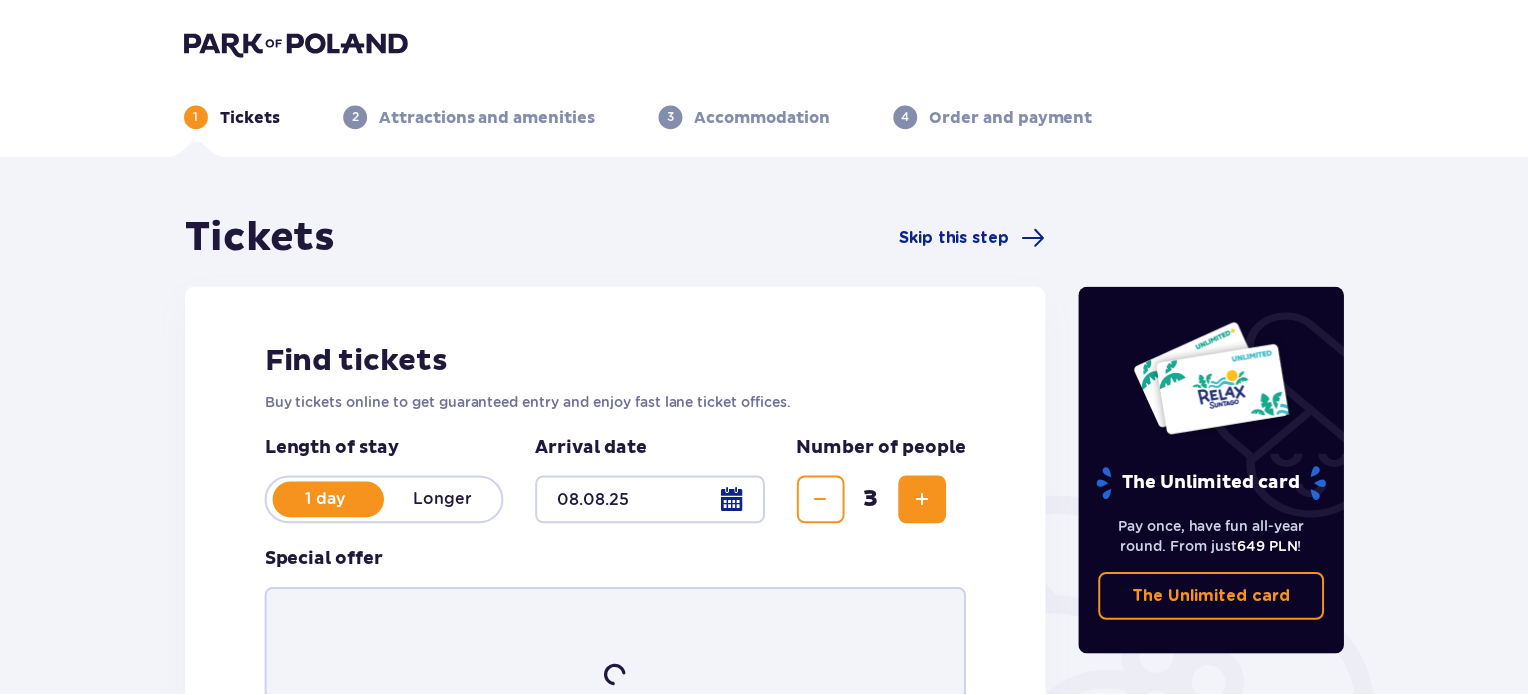 scroll, scrollTop: 0, scrollLeft: 0, axis: both 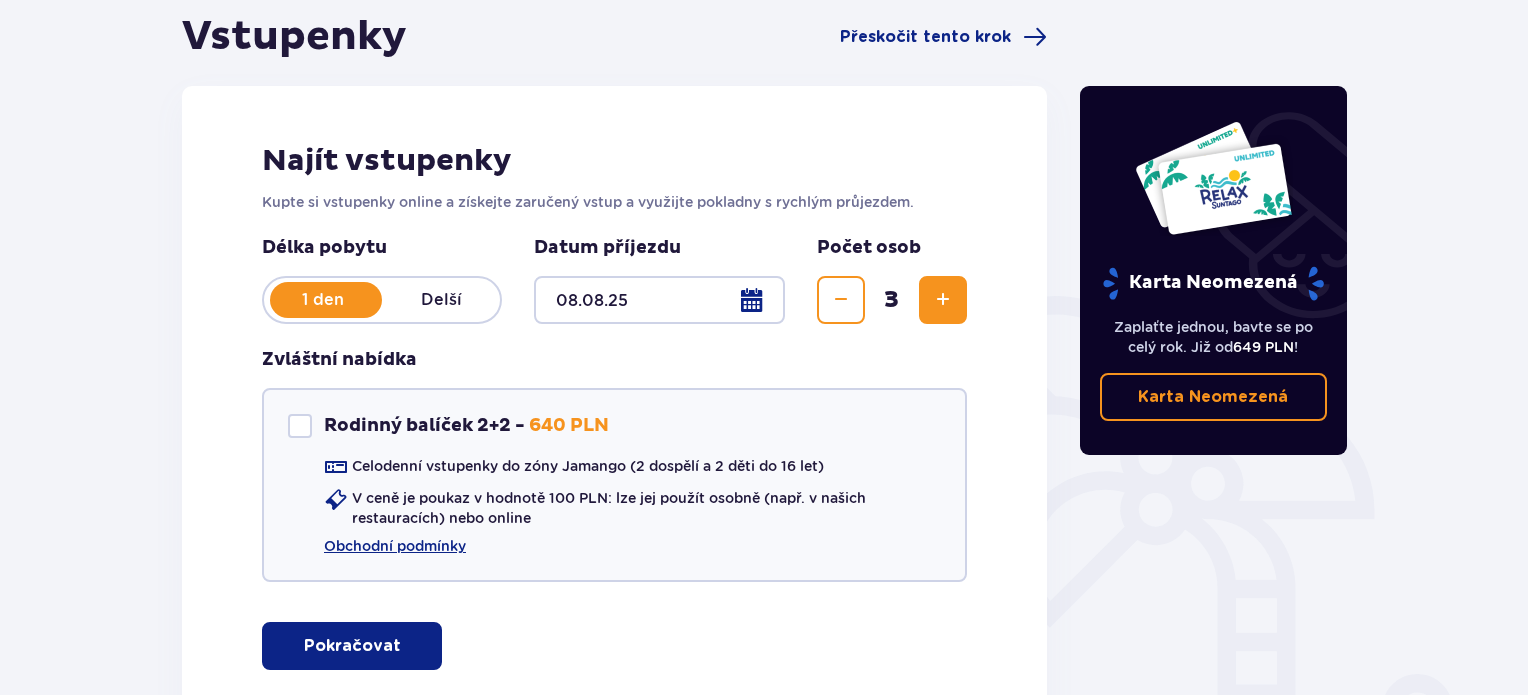 click on "Pokračovat" at bounding box center (352, 646) 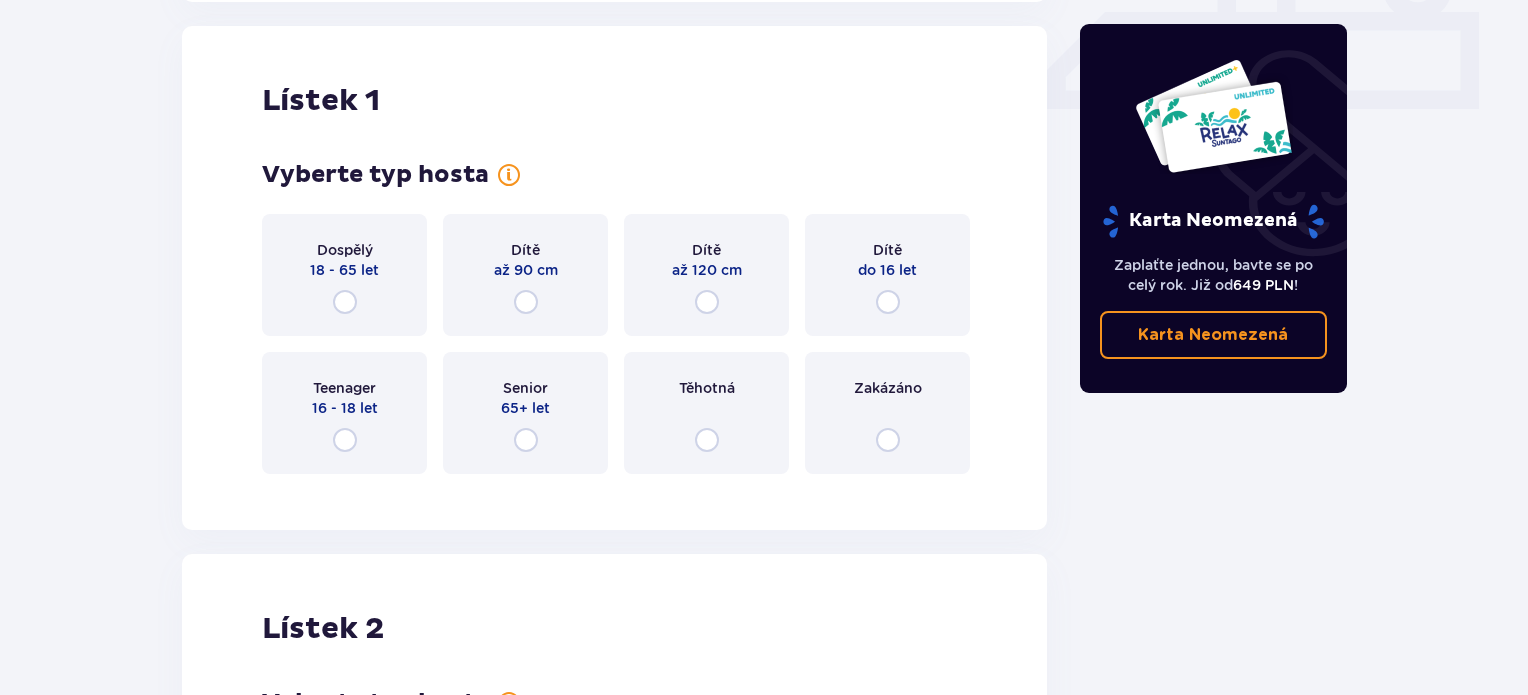 scroll, scrollTop: 925, scrollLeft: 0, axis: vertical 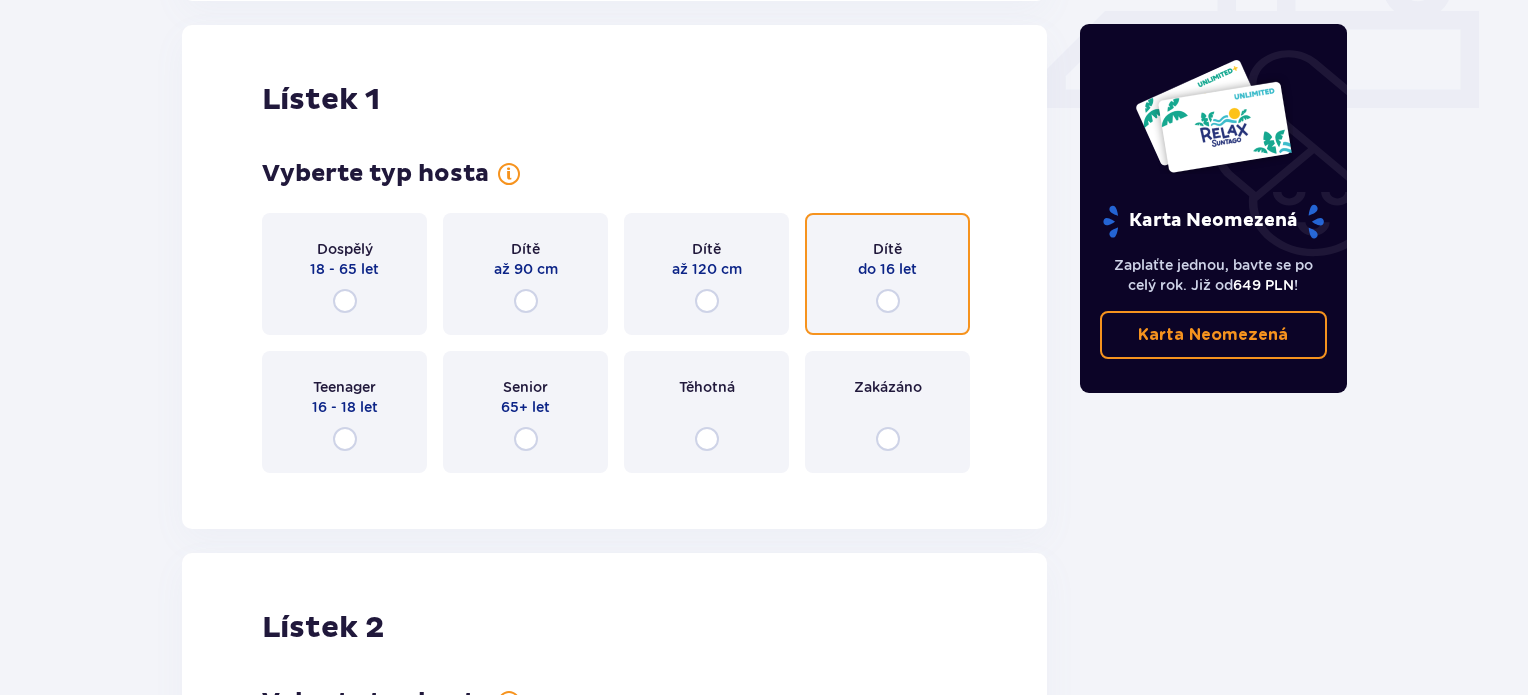 click at bounding box center (888, 301) 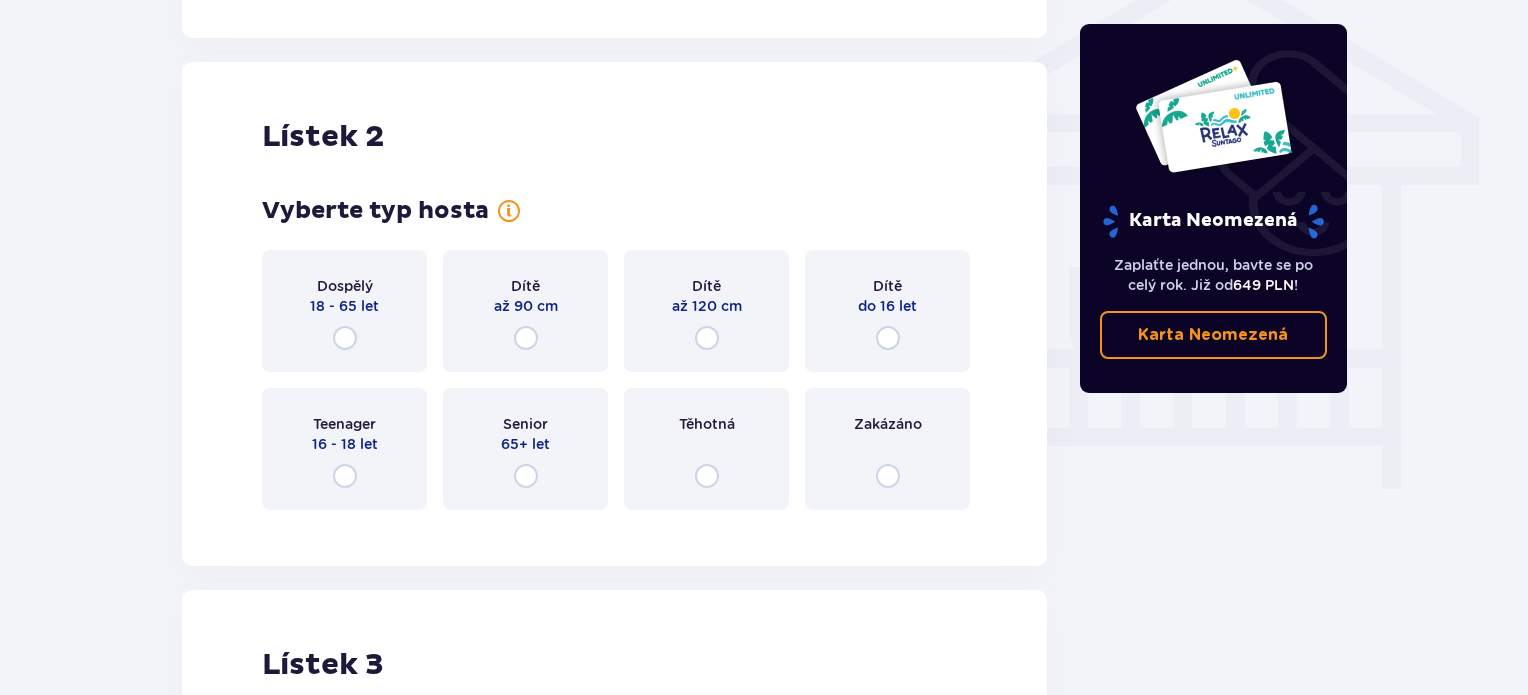 scroll, scrollTop: 1713, scrollLeft: 0, axis: vertical 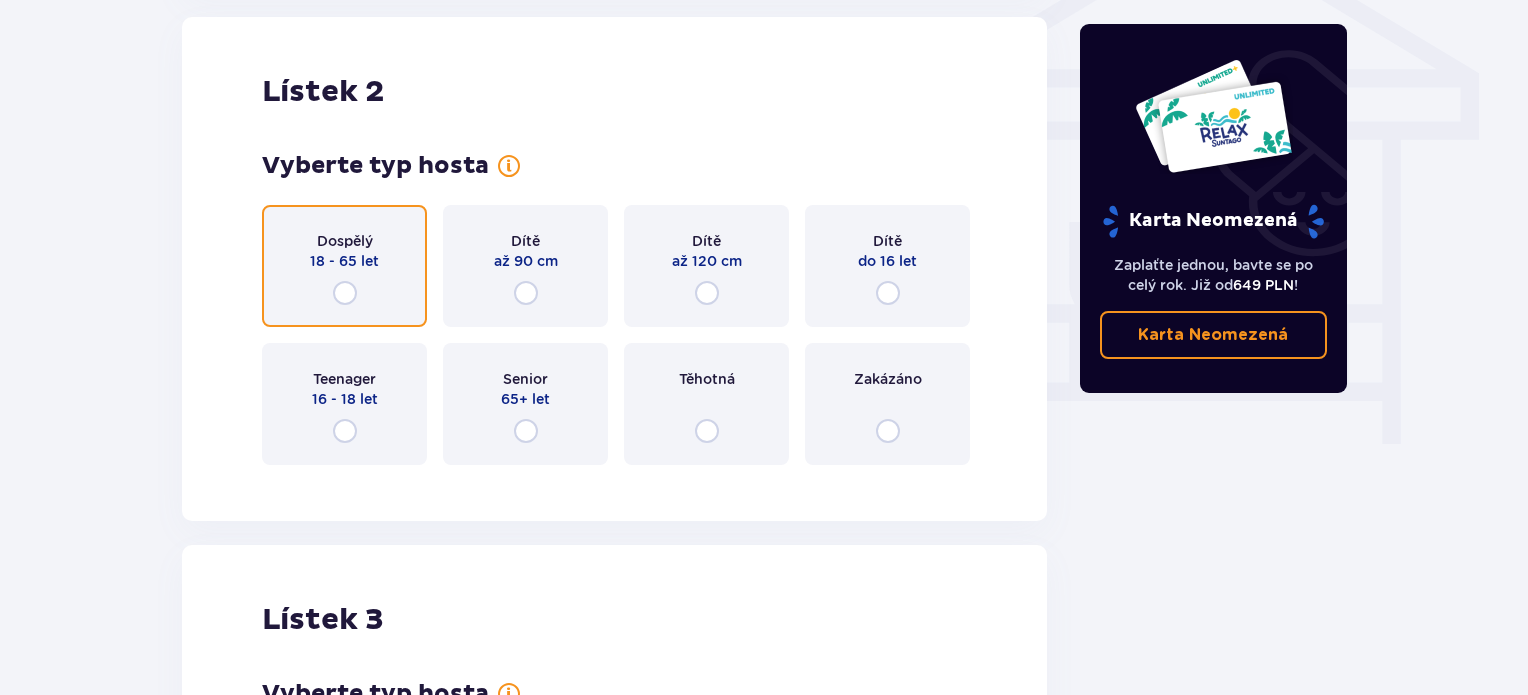 click at bounding box center [345, 293] 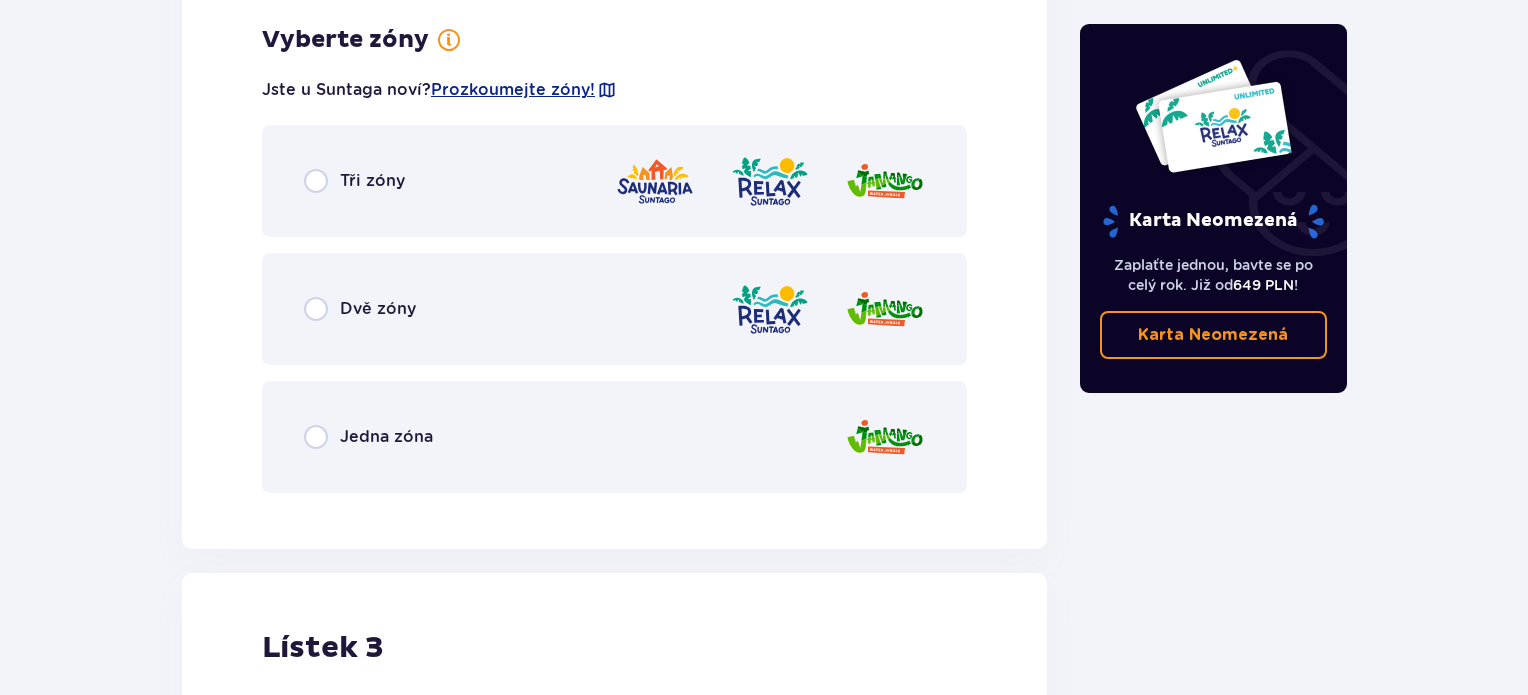 scroll, scrollTop: 2093, scrollLeft: 0, axis: vertical 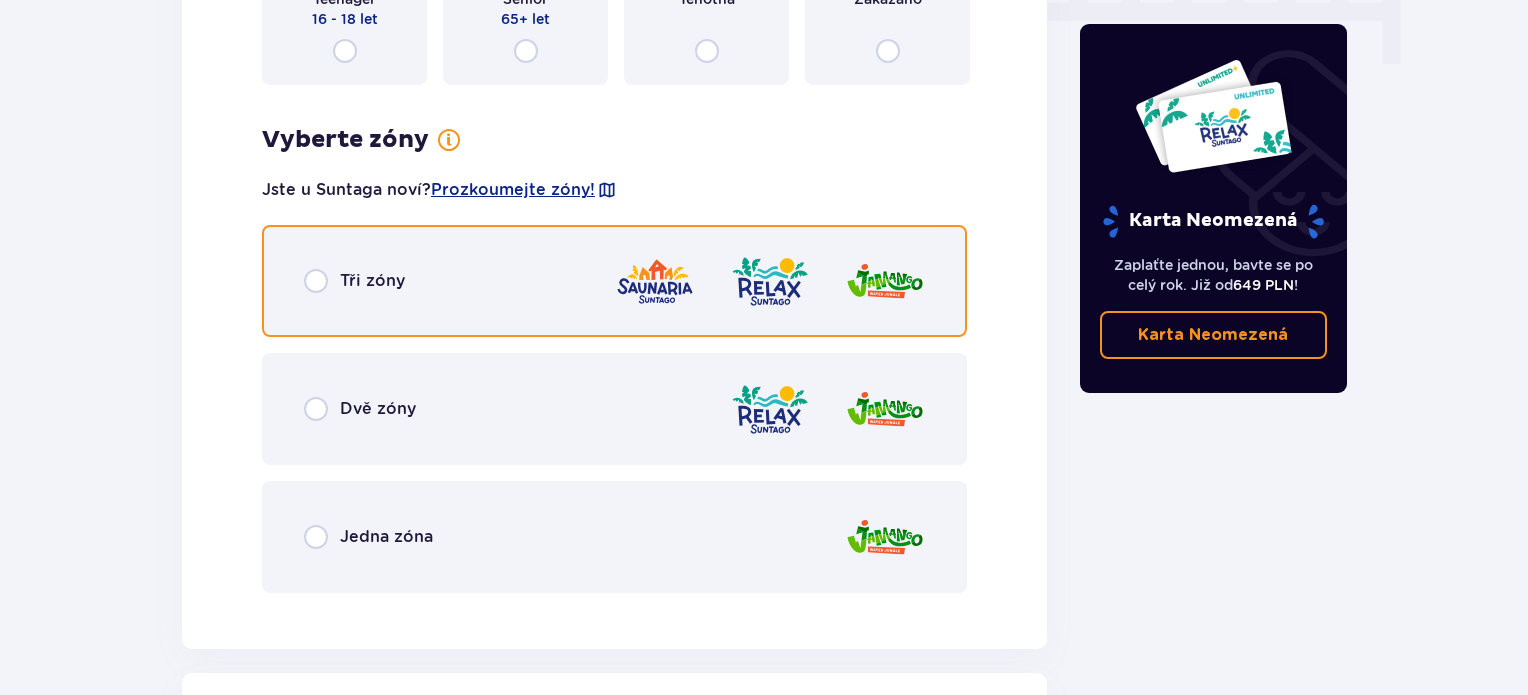 click at bounding box center (316, 281) 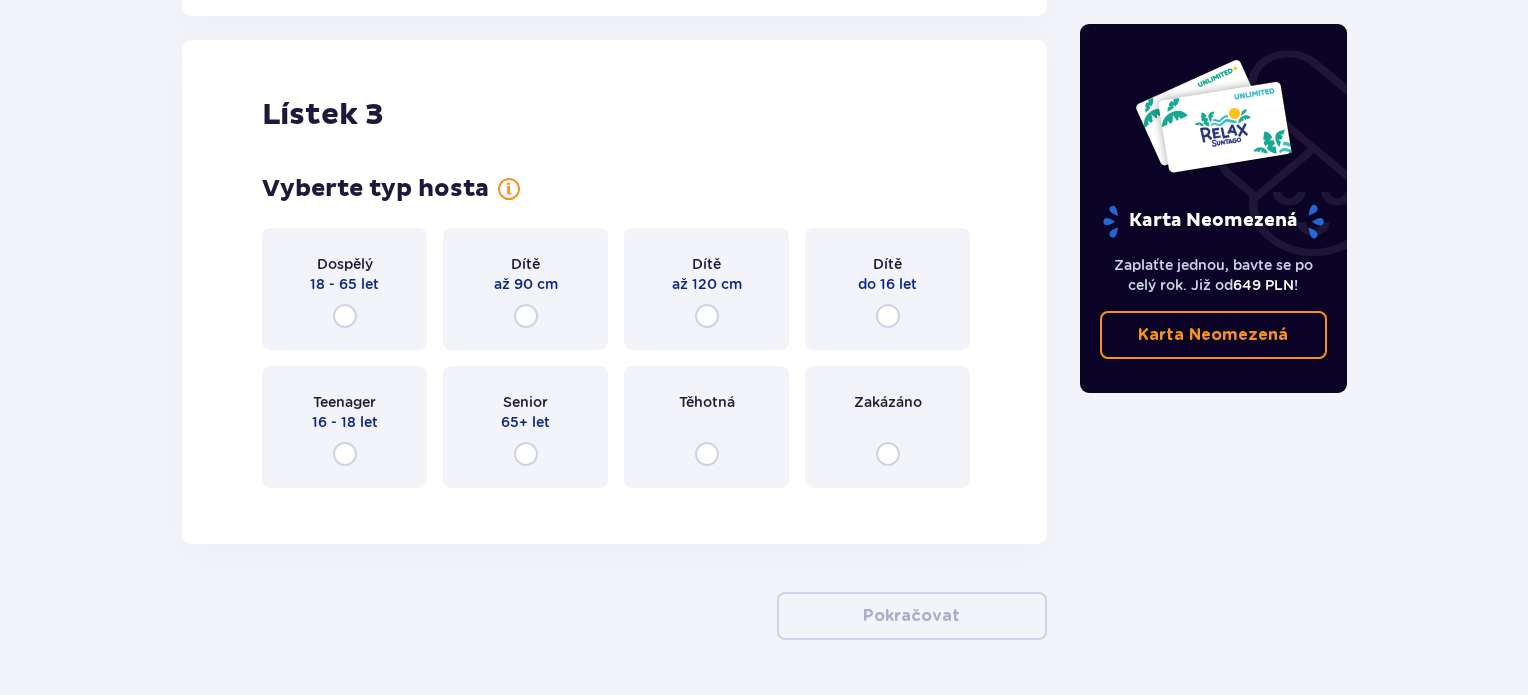 scroll, scrollTop: 3364, scrollLeft: 0, axis: vertical 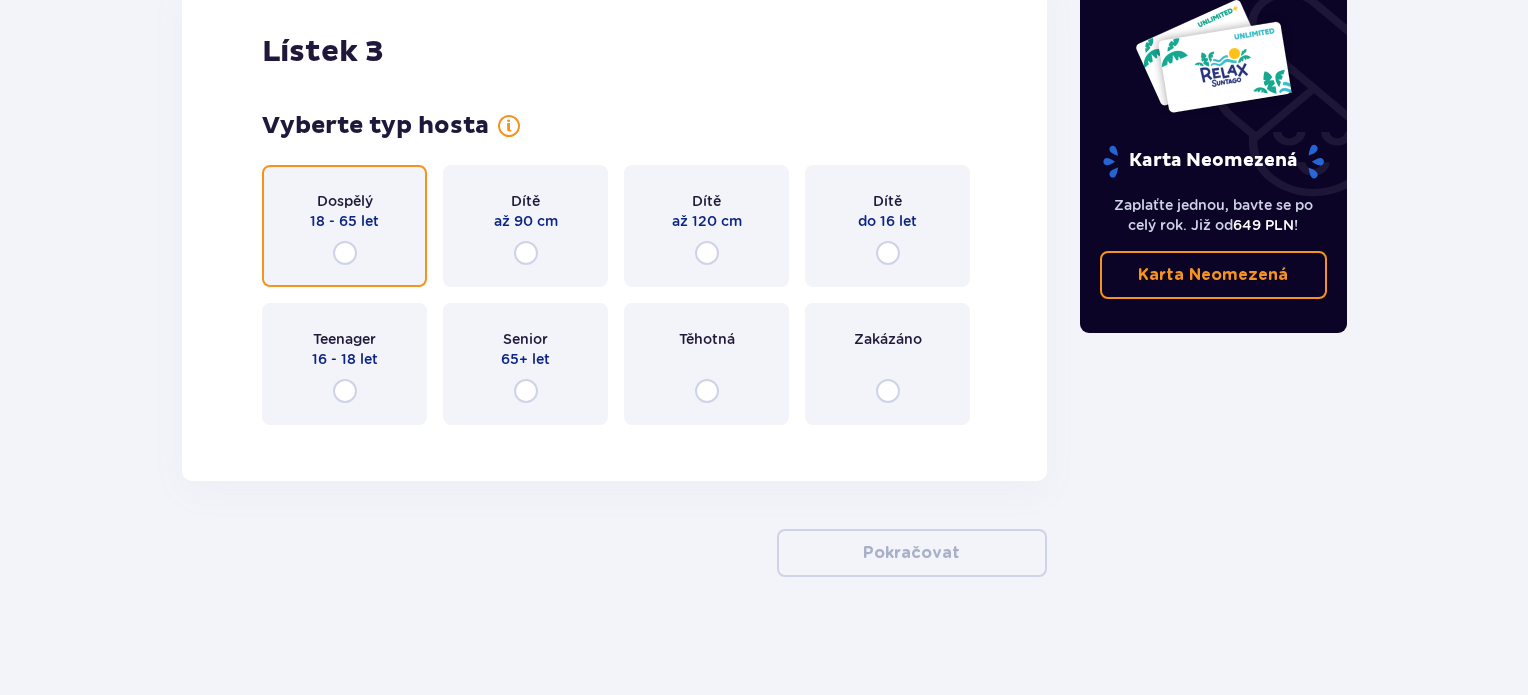 click at bounding box center (345, 253) 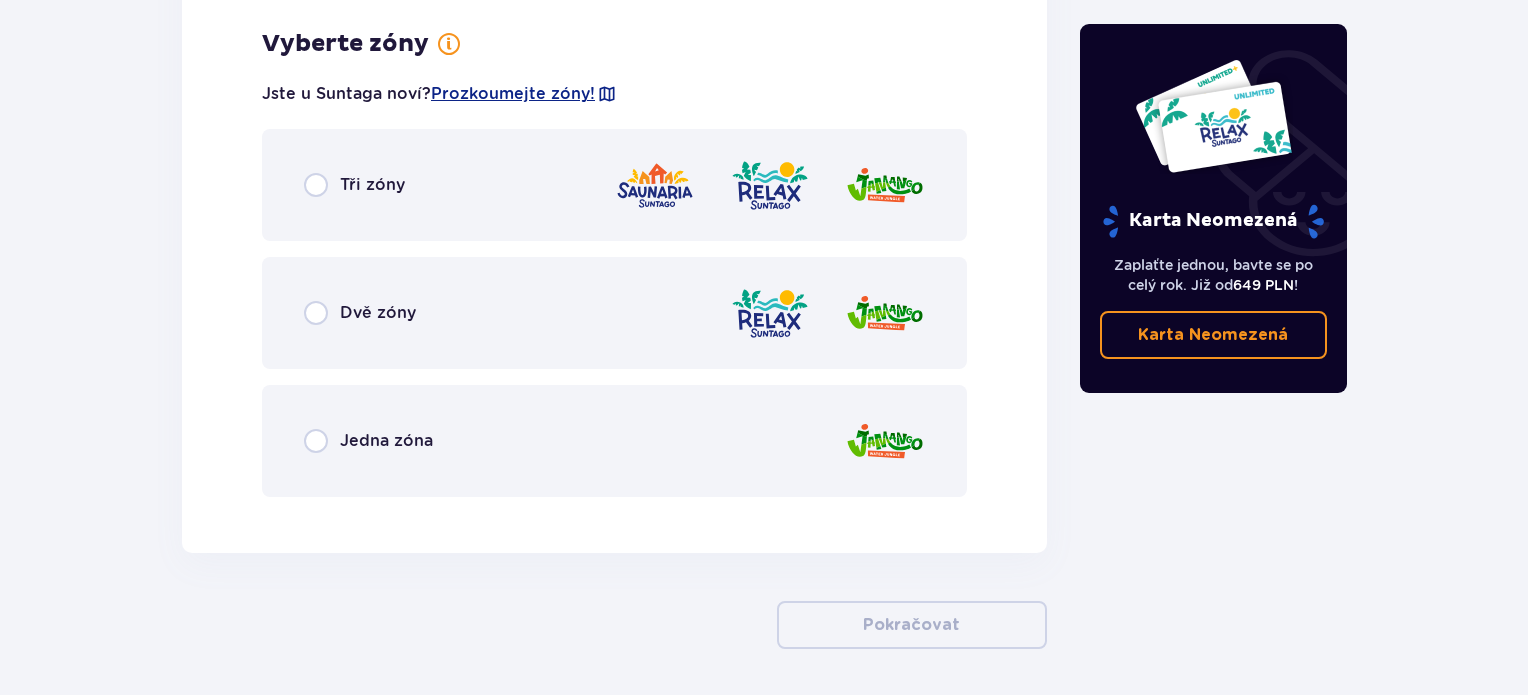 scroll, scrollTop: 3804, scrollLeft: 0, axis: vertical 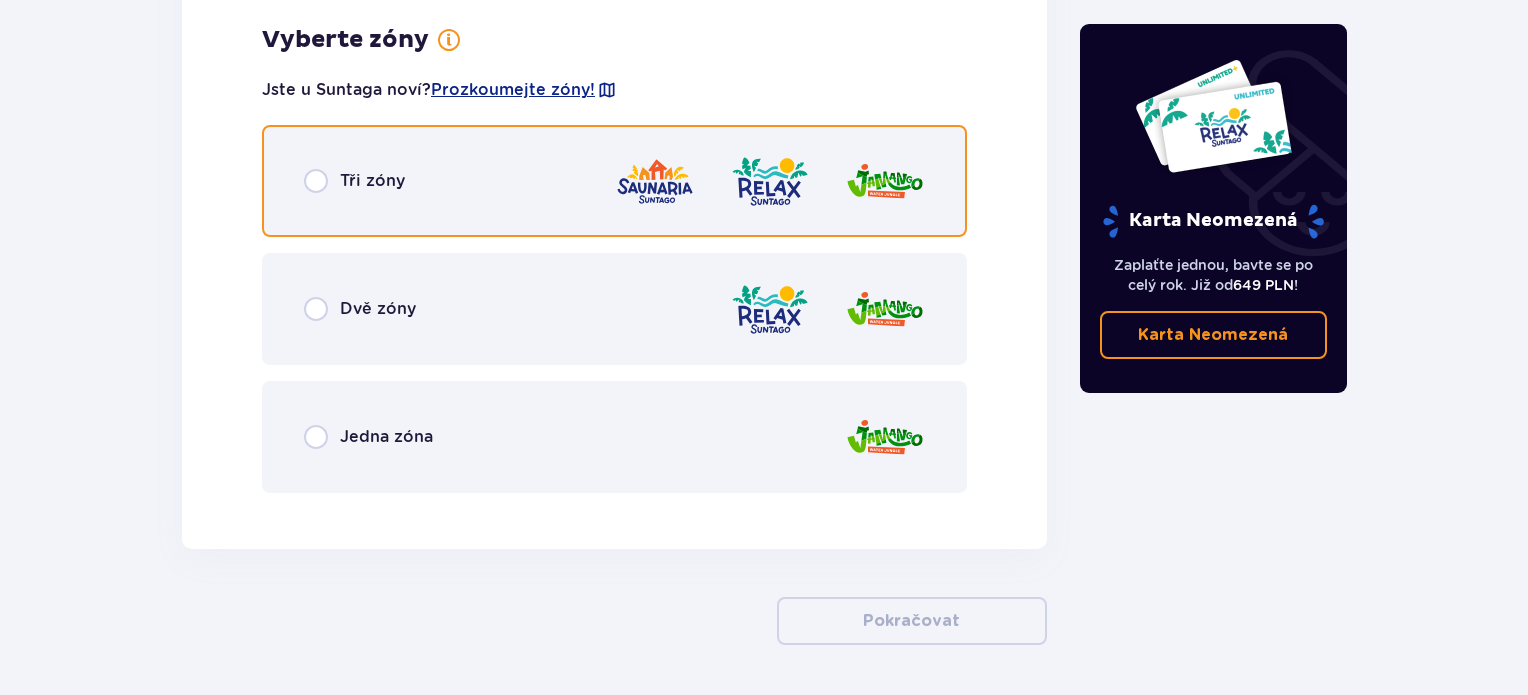 click at bounding box center [316, 181] 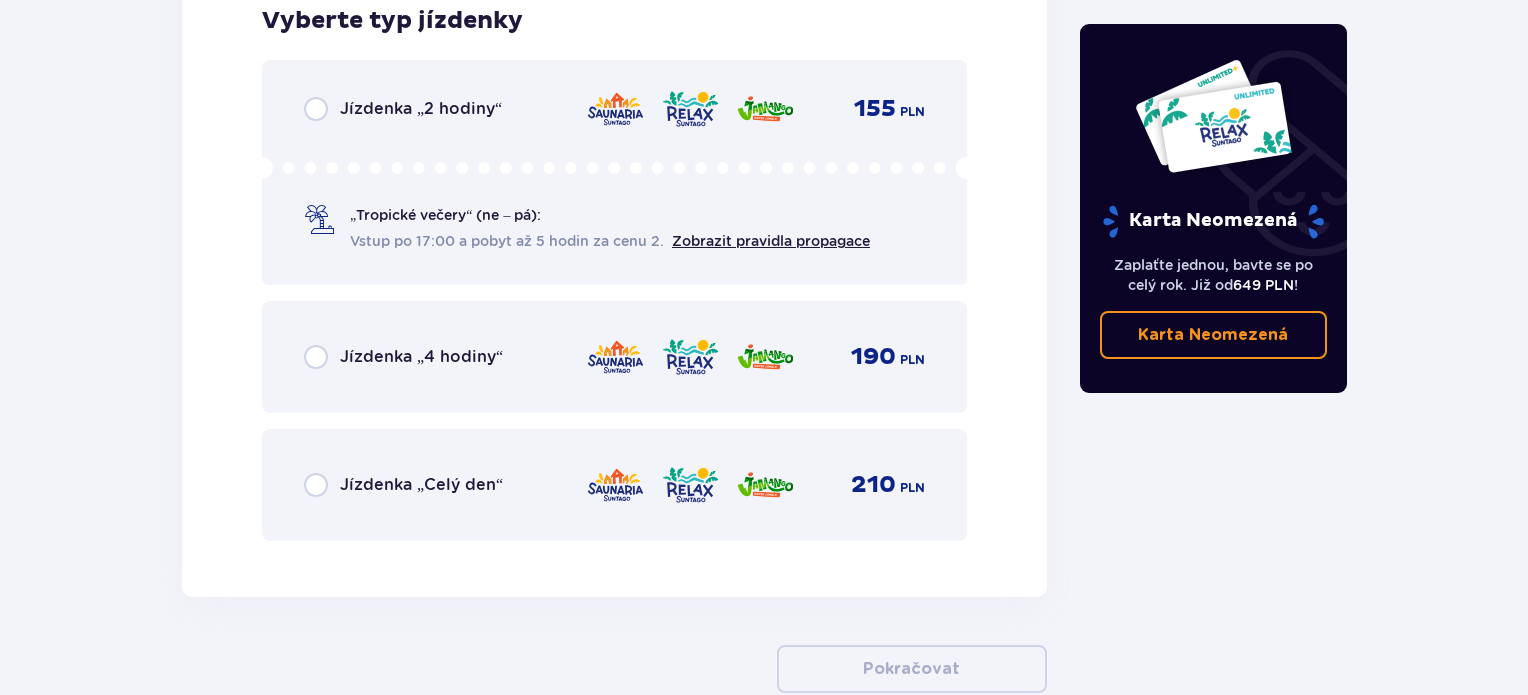 scroll, scrollTop: 4247, scrollLeft: 0, axis: vertical 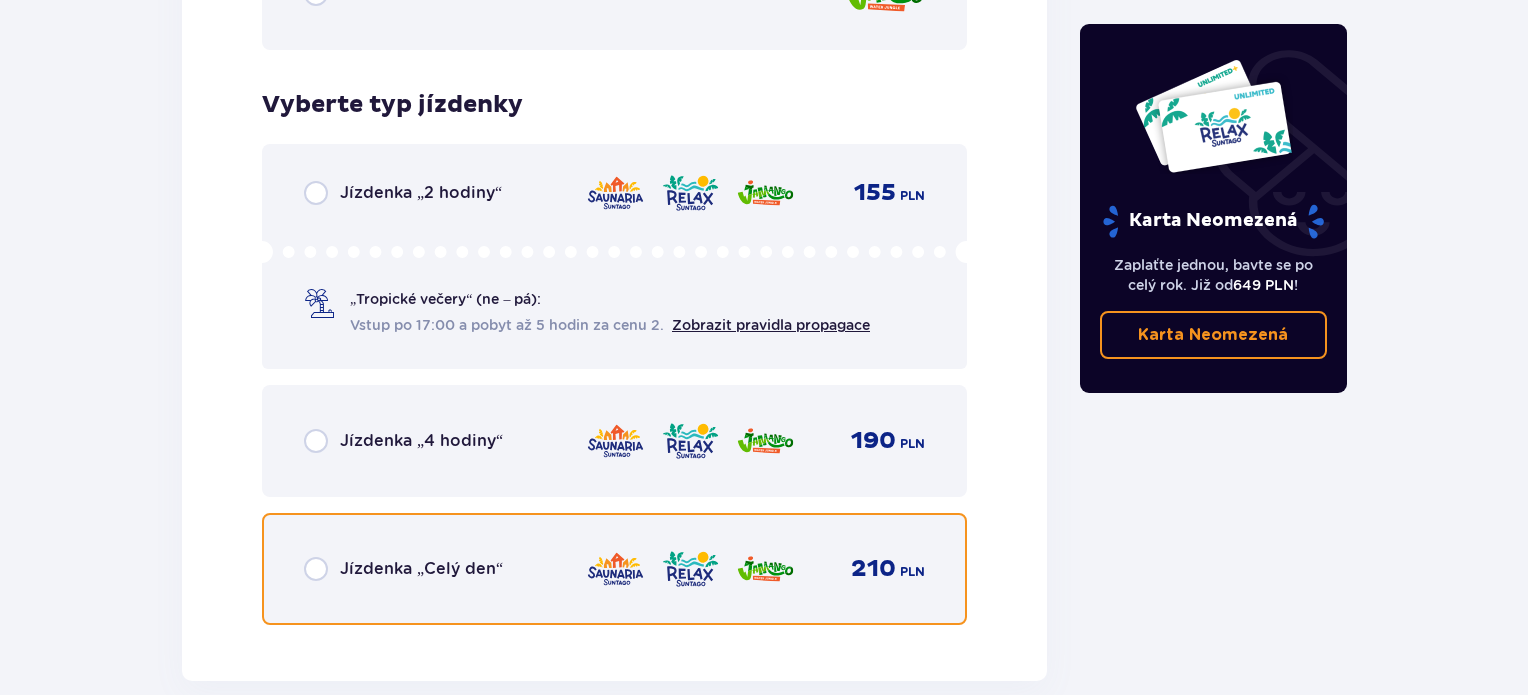 click at bounding box center [316, 569] 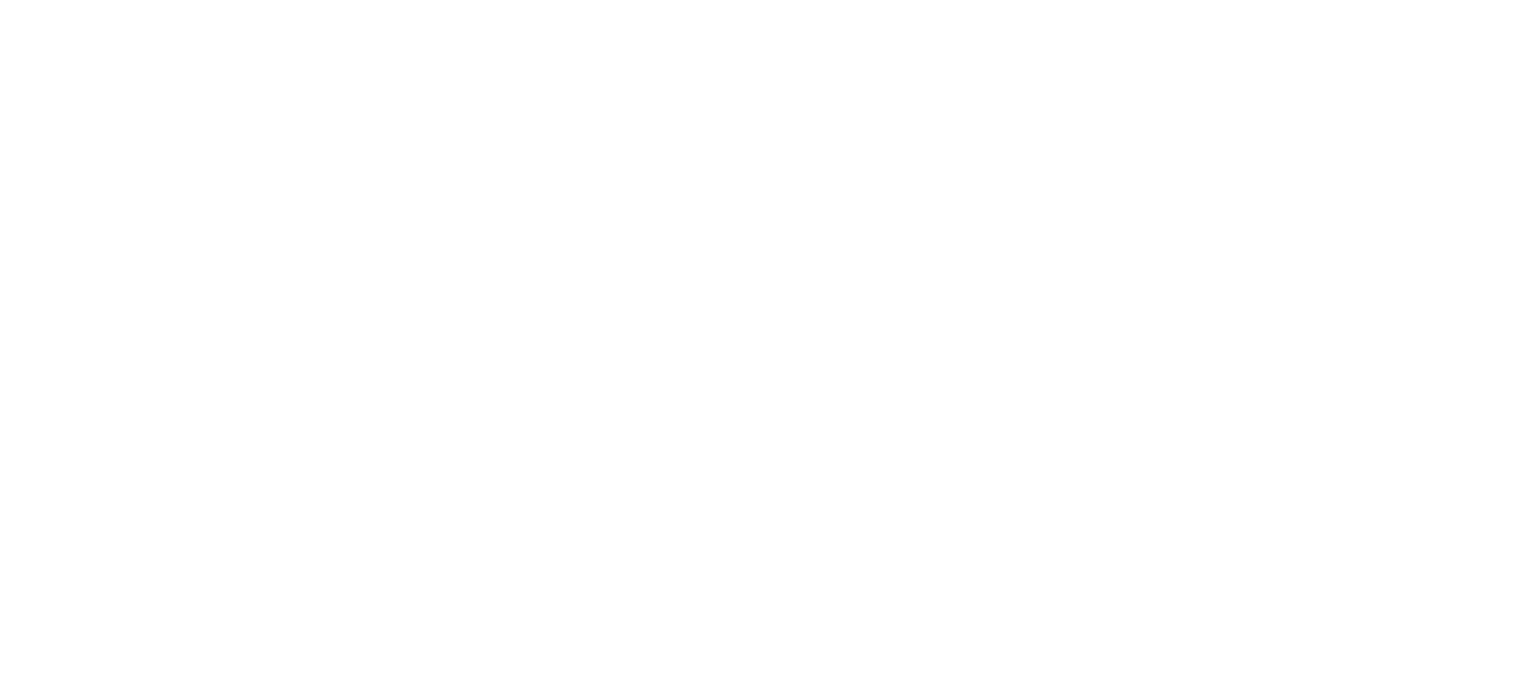 scroll, scrollTop: 0, scrollLeft: 0, axis: both 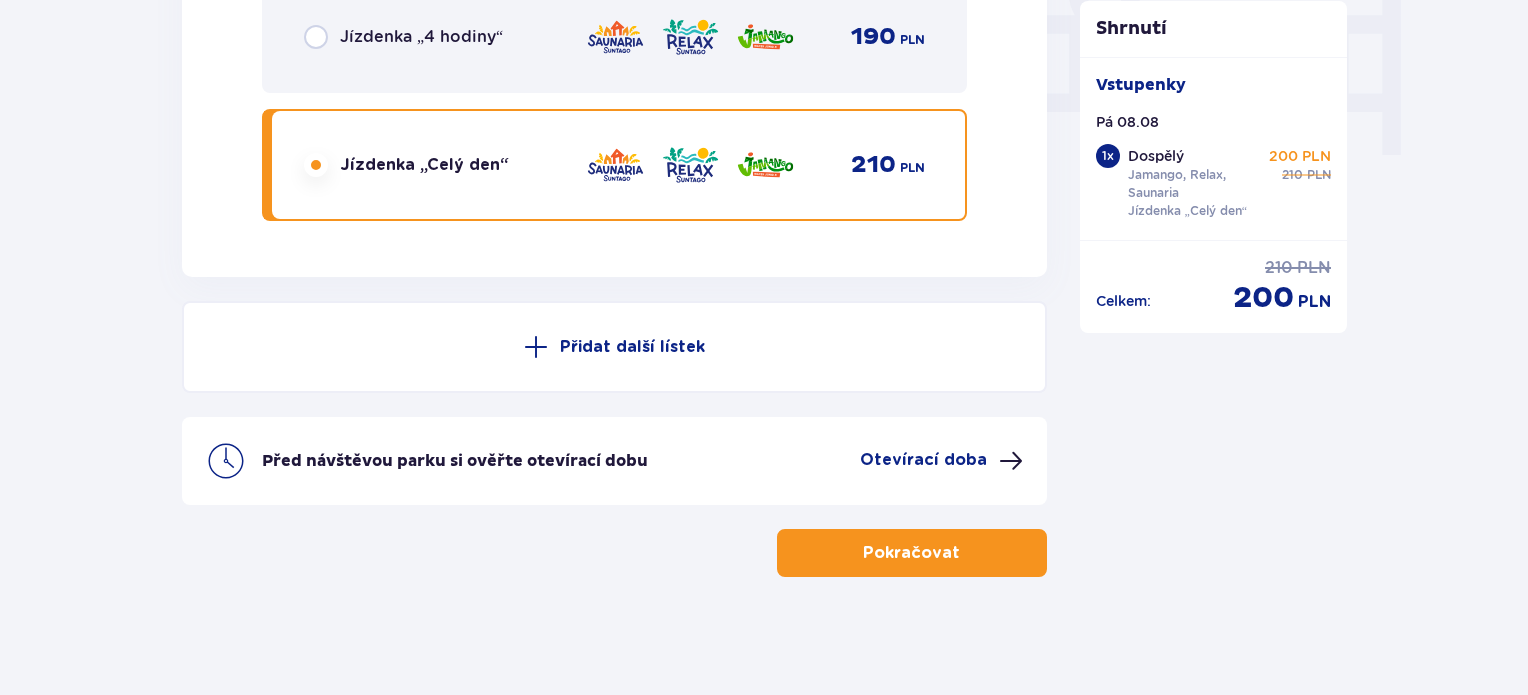 click on "Přidat další lístek" at bounding box center [632, 347] 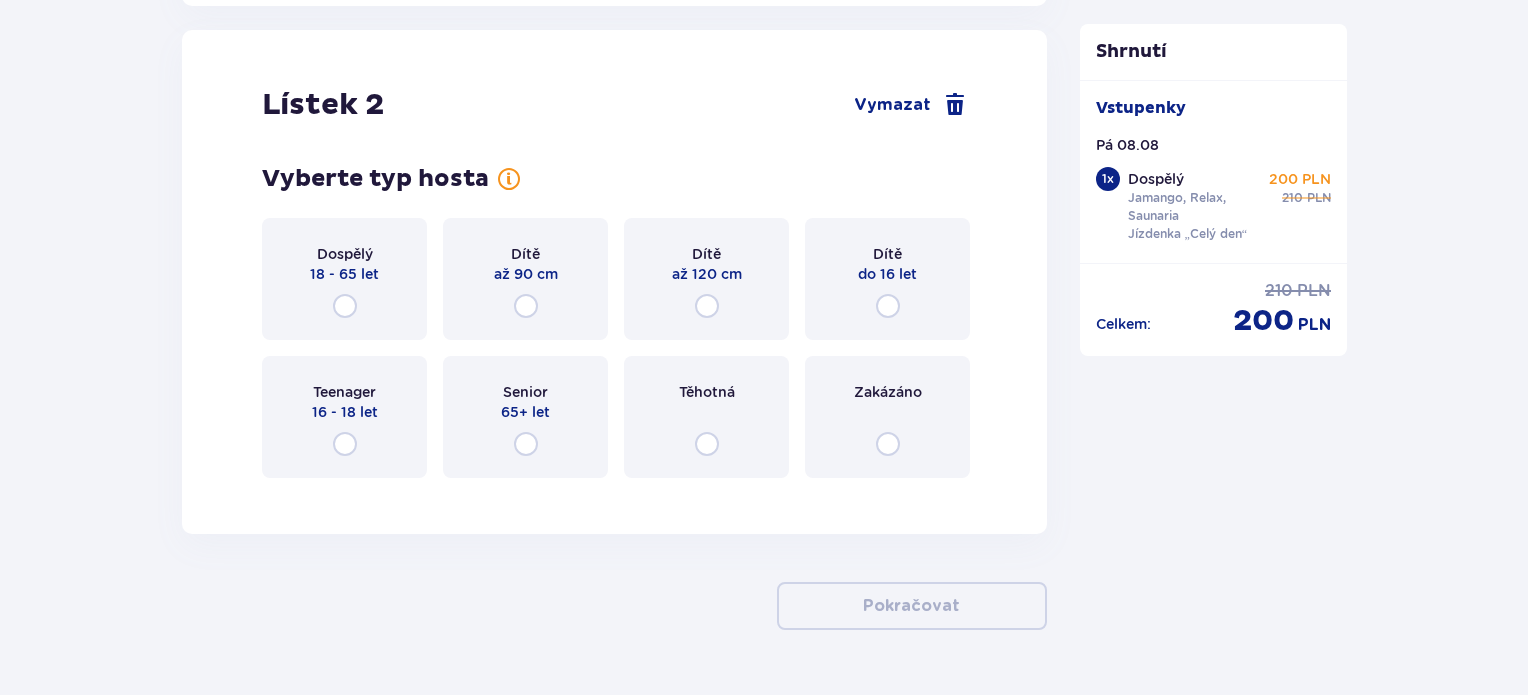 scroll, scrollTop: 2278, scrollLeft: 0, axis: vertical 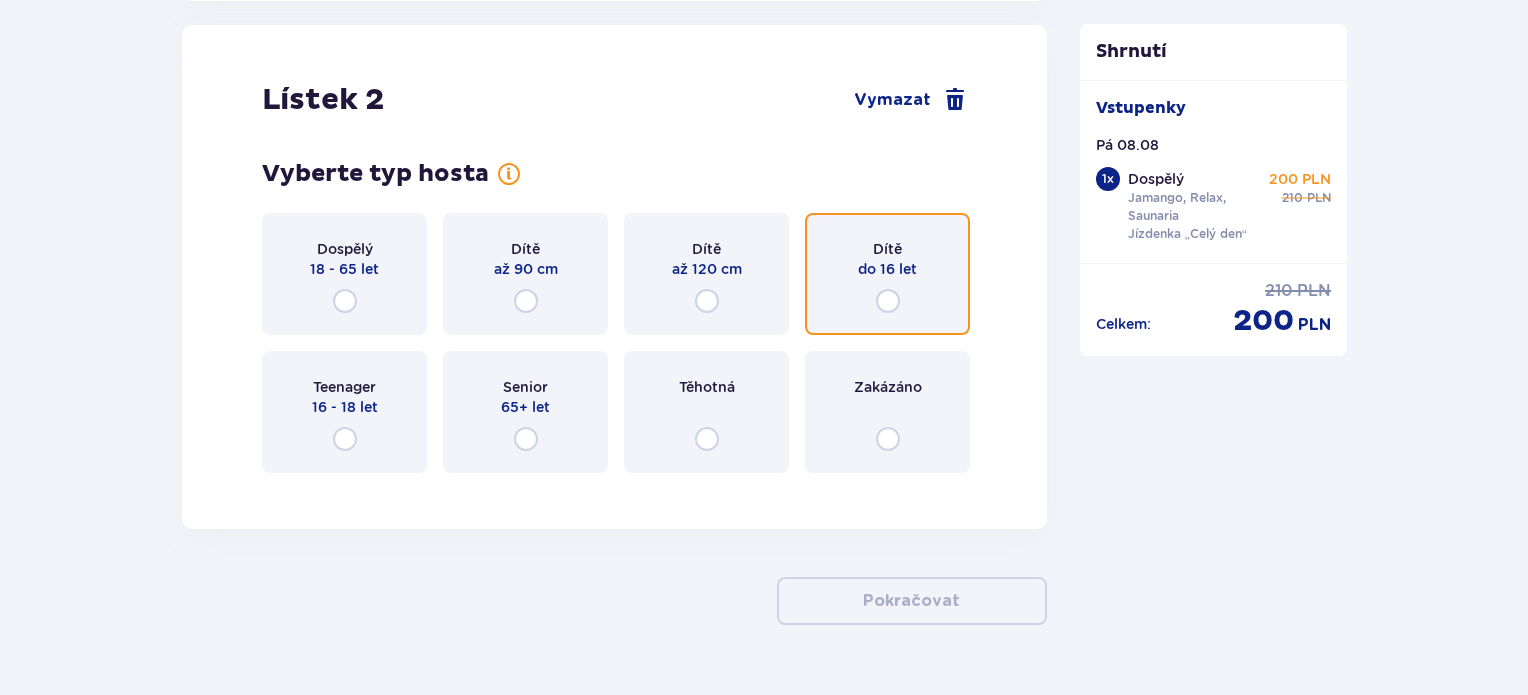 click at bounding box center [888, 301] 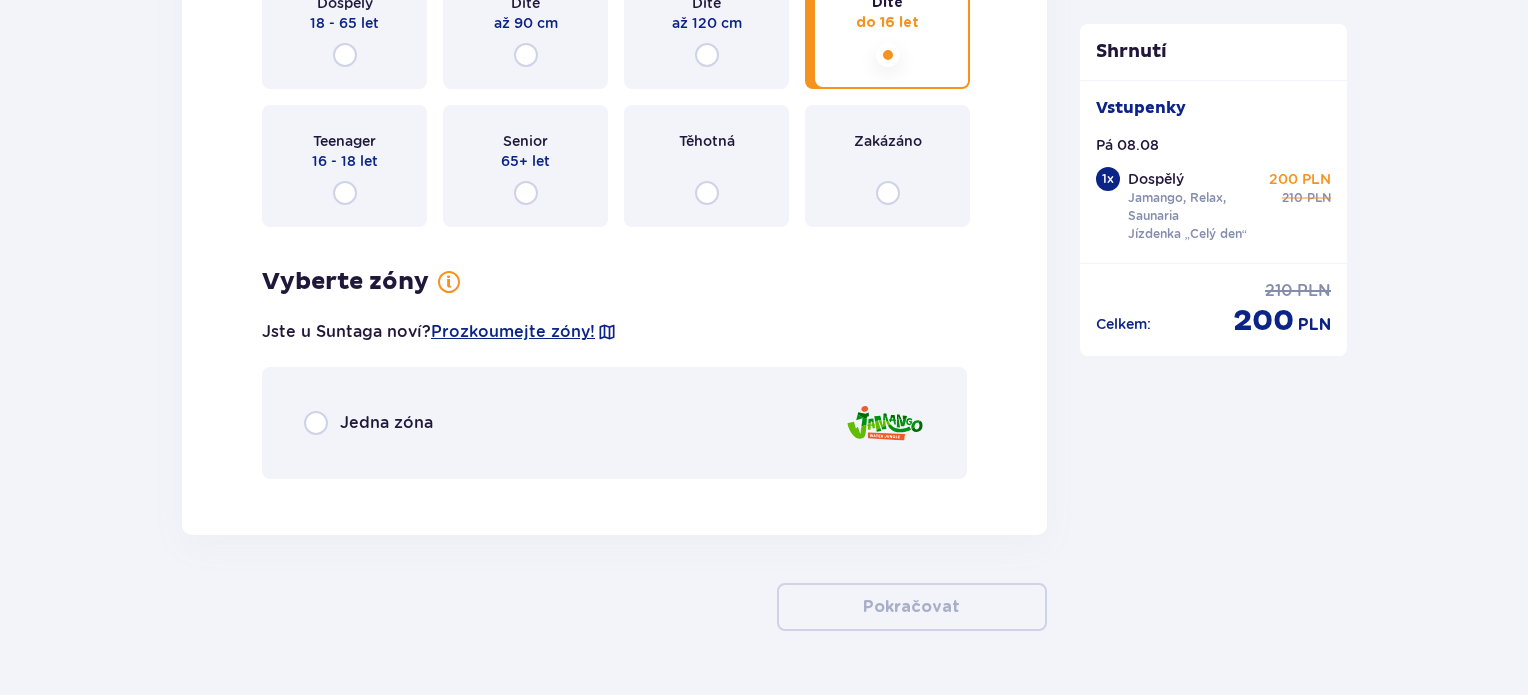 scroll, scrollTop: 2479, scrollLeft: 0, axis: vertical 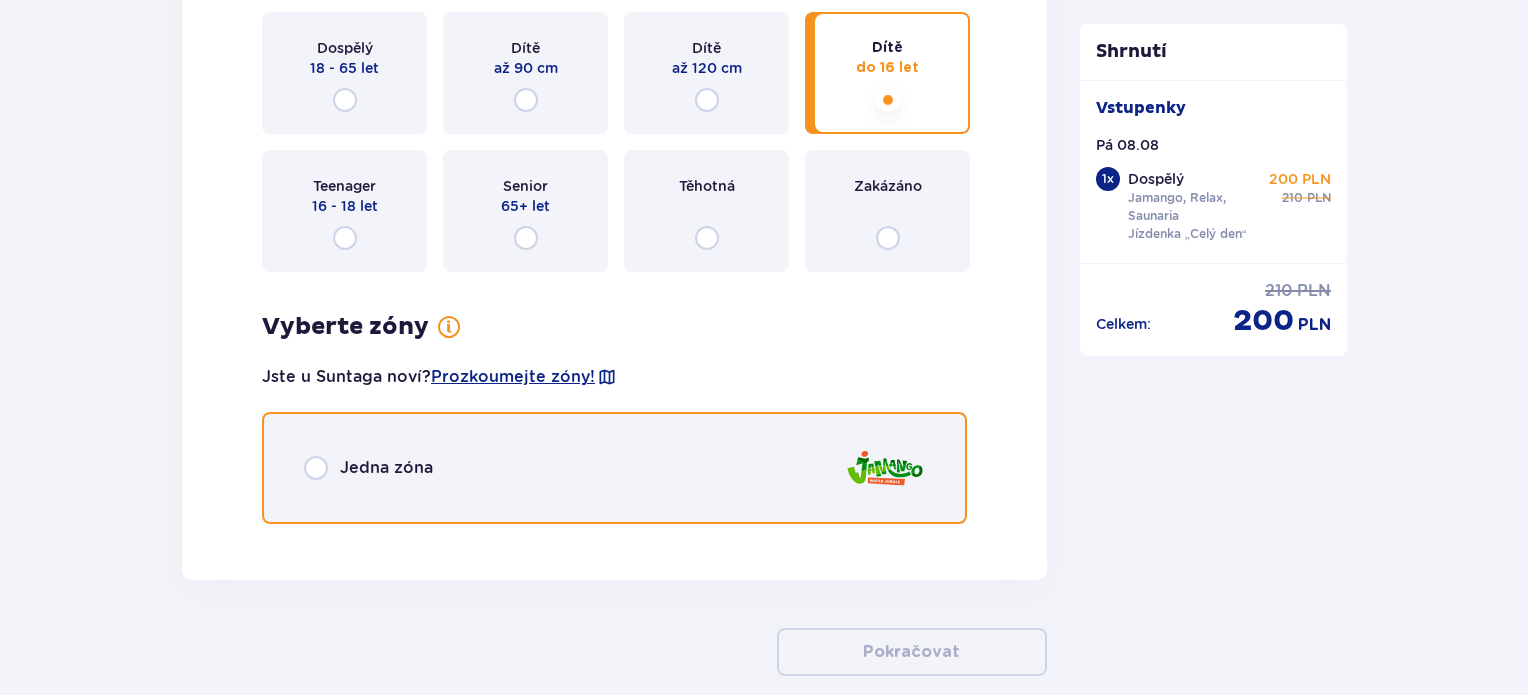 click at bounding box center (316, 468) 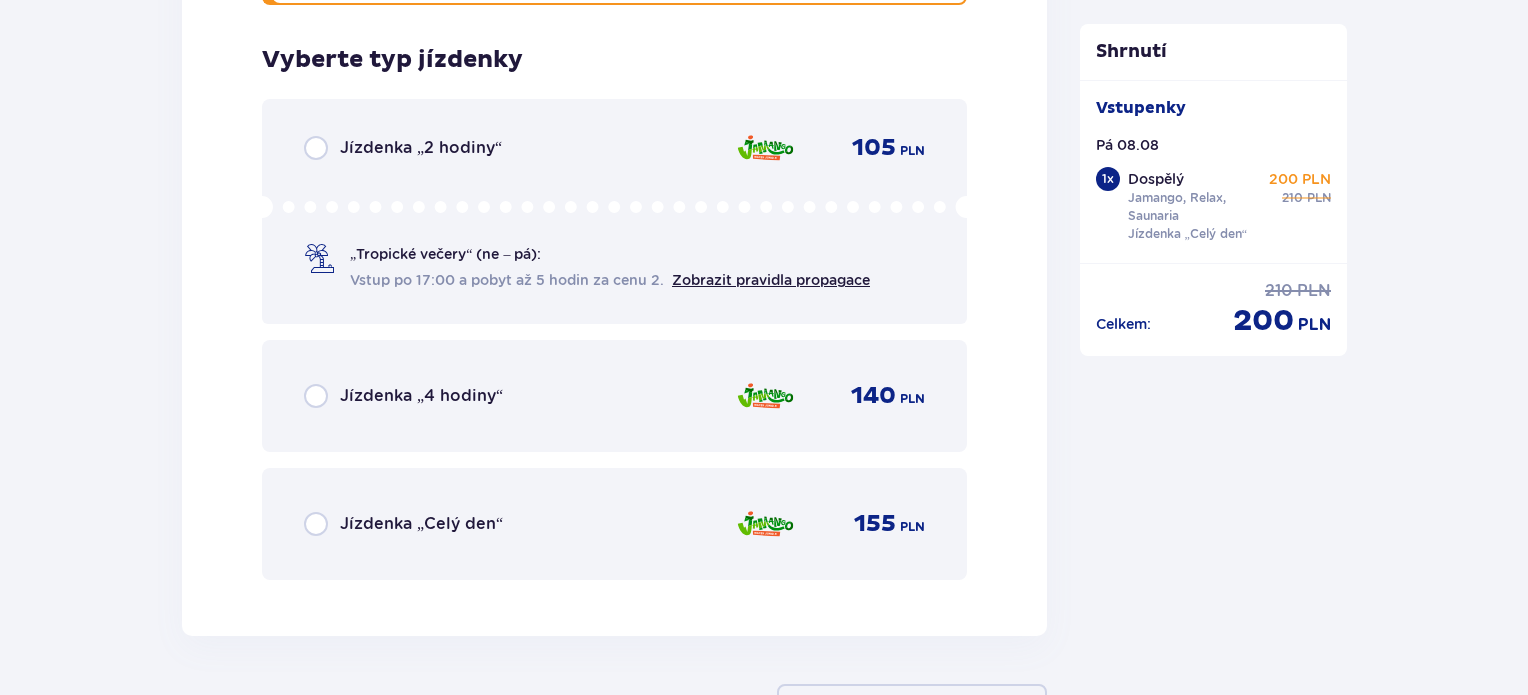 scroll, scrollTop: 3018, scrollLeft: 0, axis: vertical 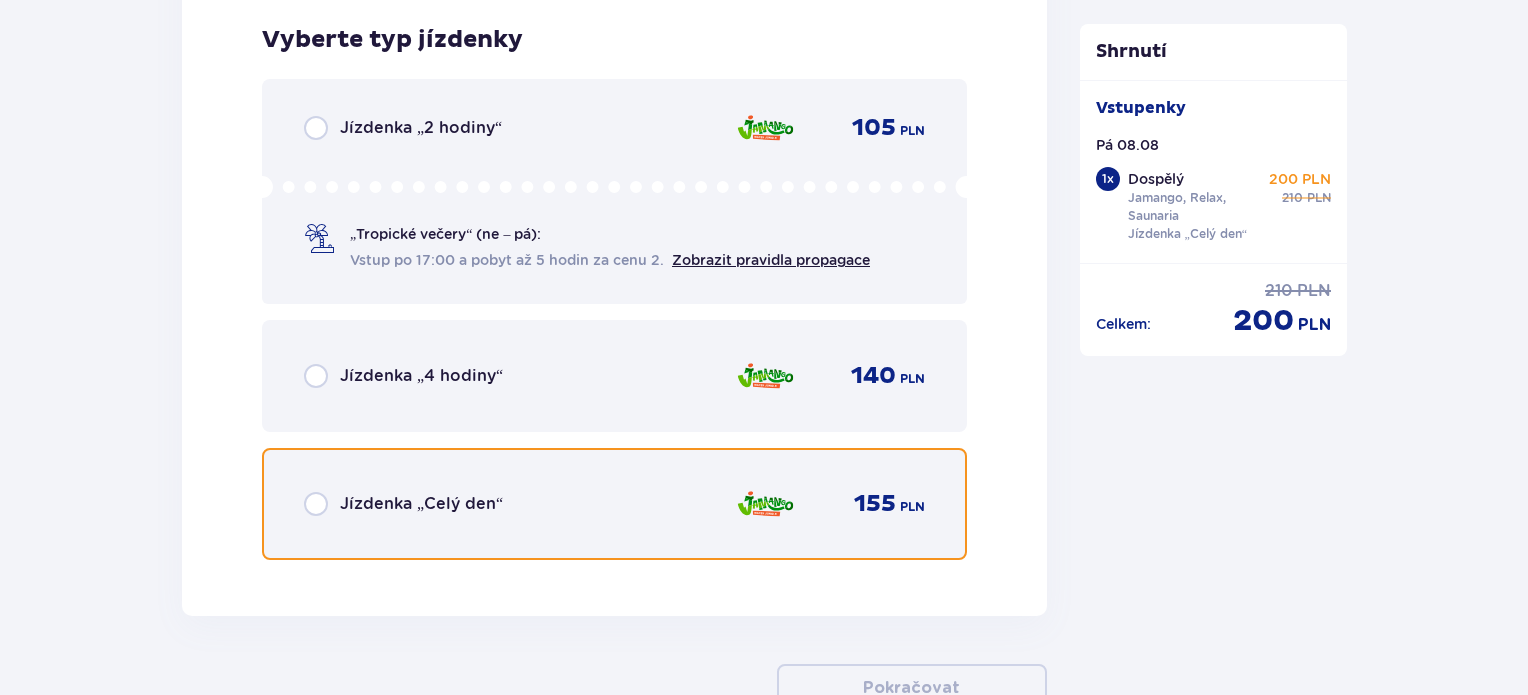 click at bounding box center (316, 504) 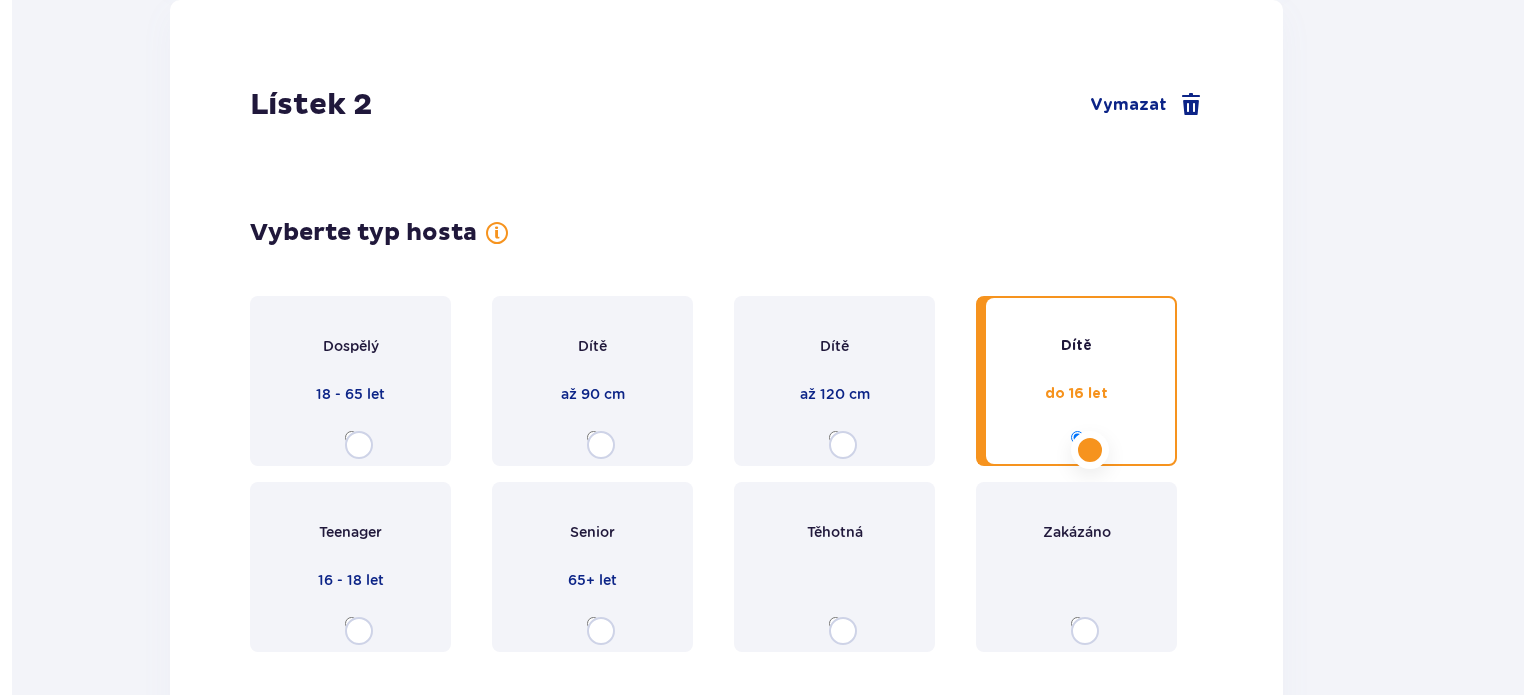 scroll, scrollTop: 0, scrollLeft: 0, axis: both 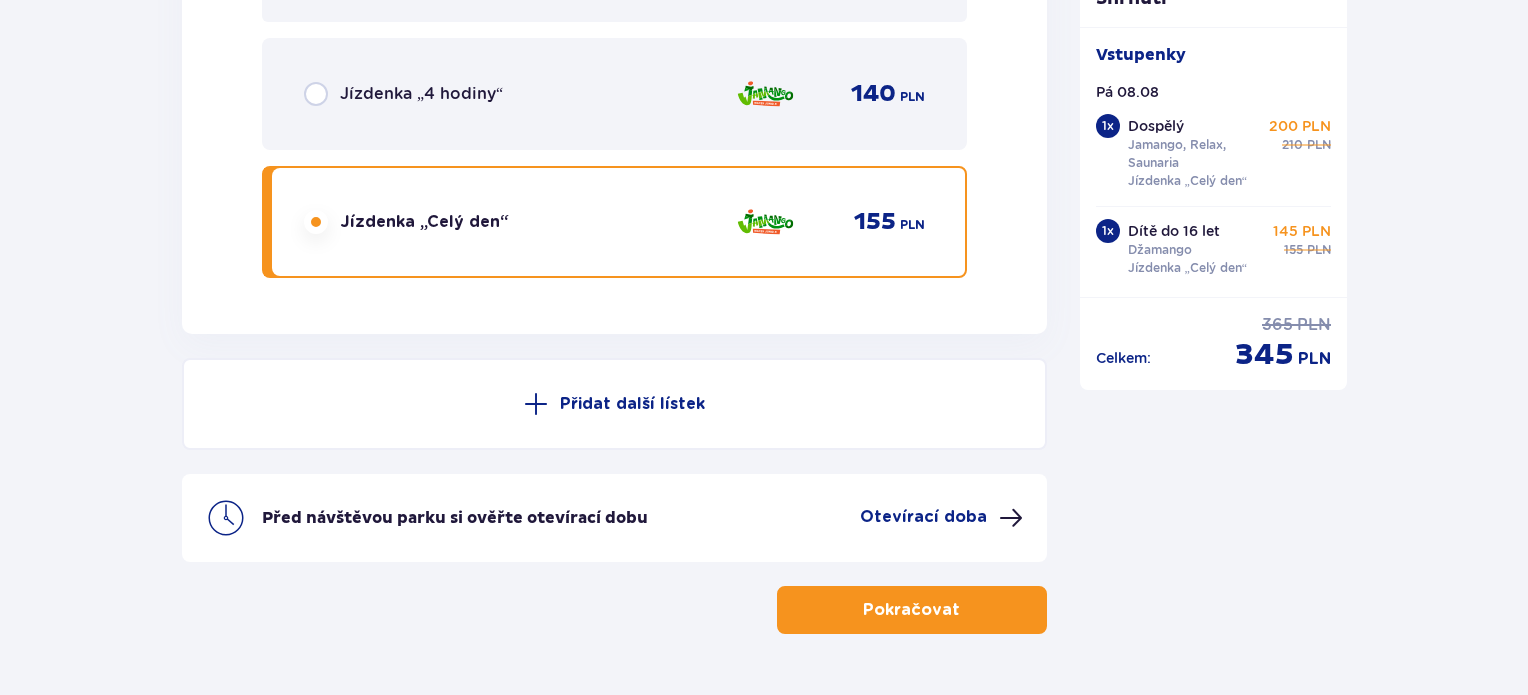 click on "Přidat další lístek" at bounding box center [632, 404] 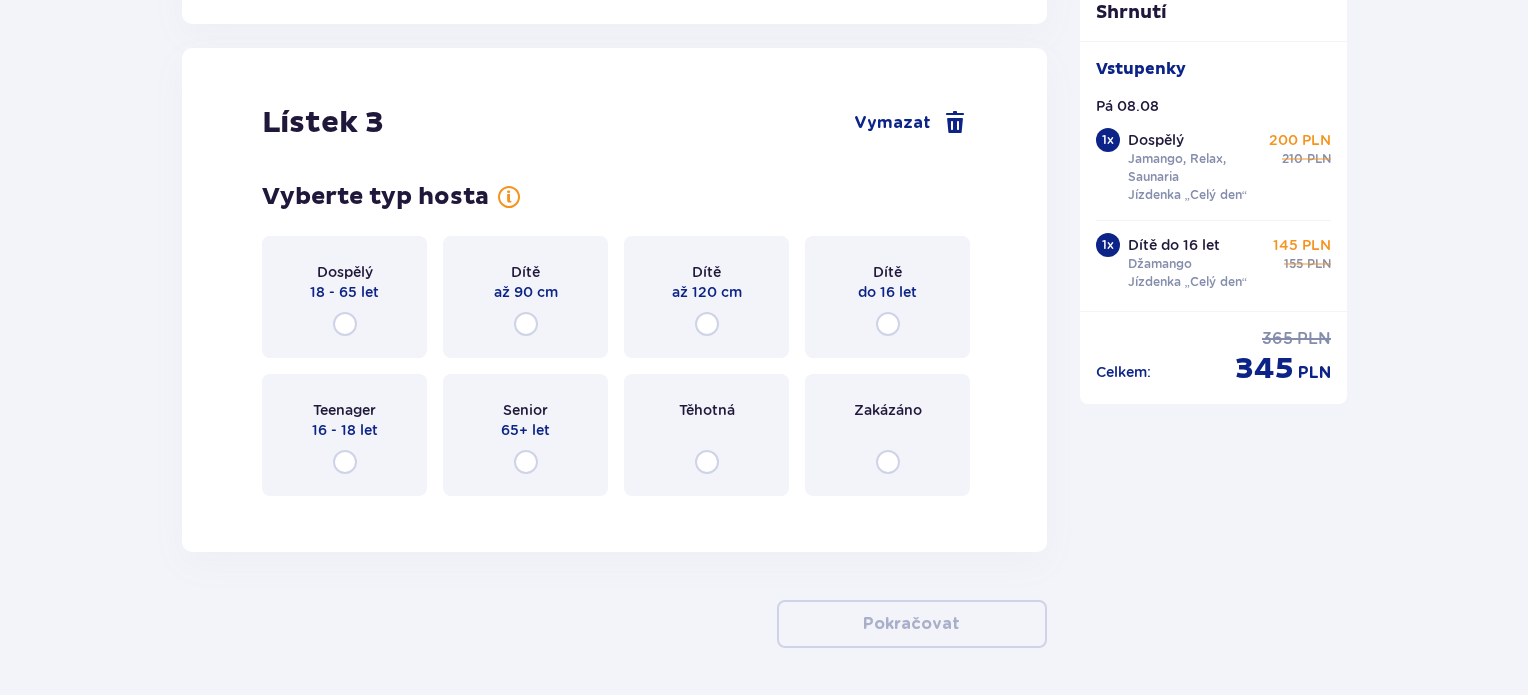scroll, scrollTop: 3874, scrollLeft: 0, axis: vertical 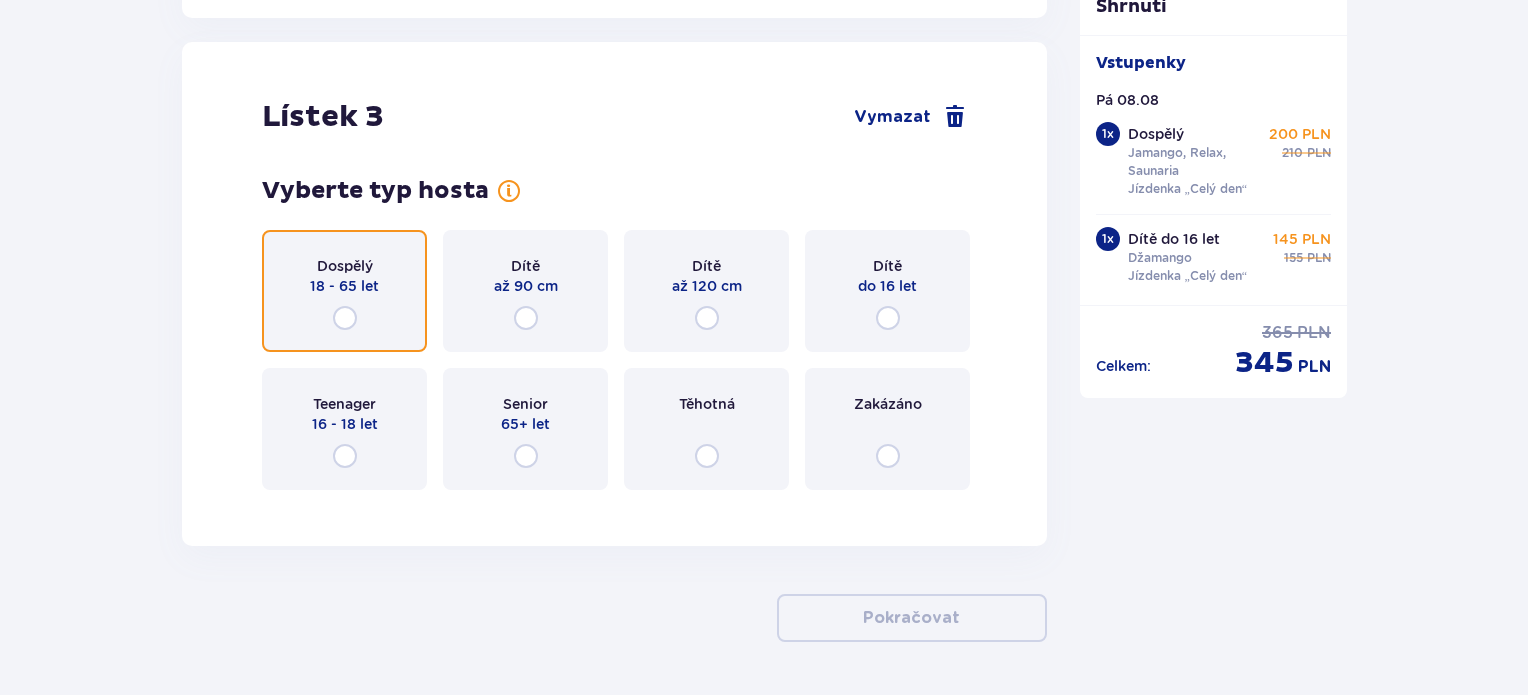 click at bounding box center (345, 318) 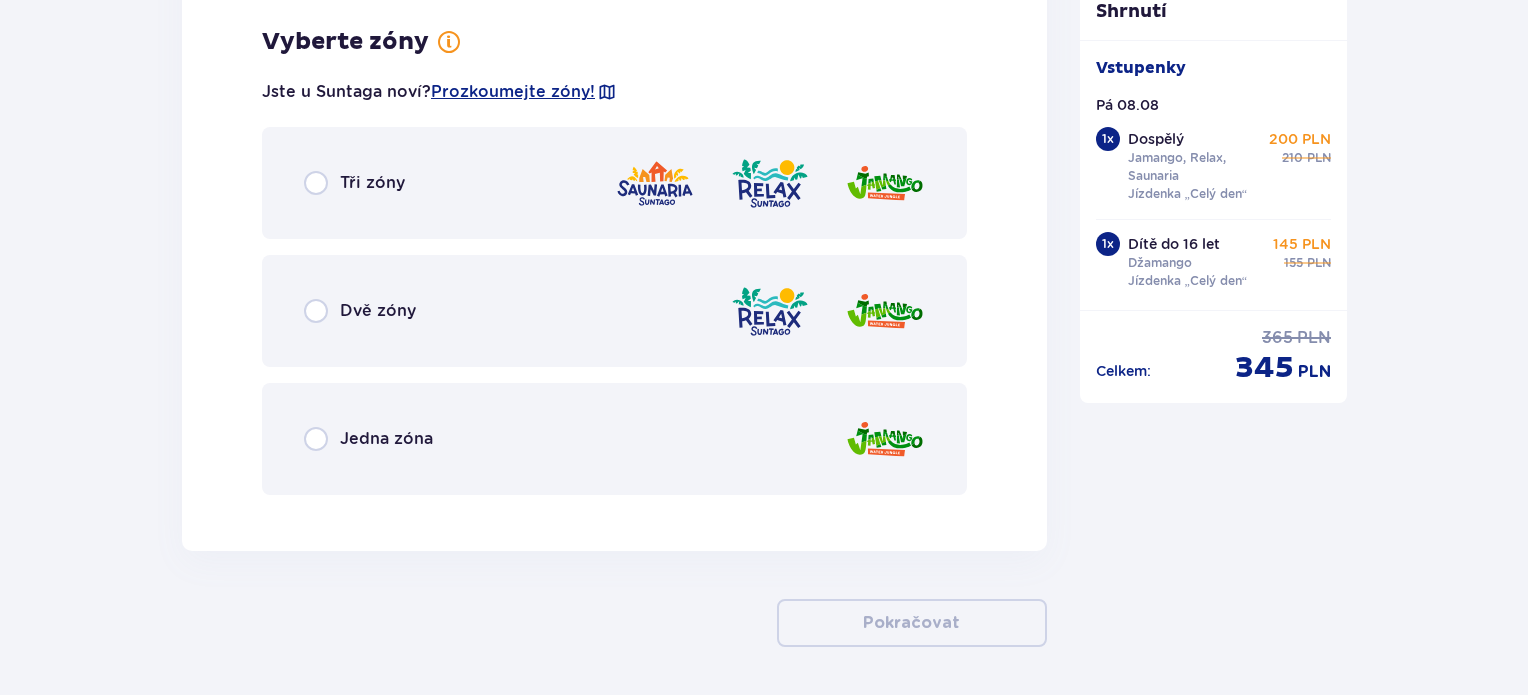 scroll, scrollTop: 4378, scrollLeft: 0, axis: vertical 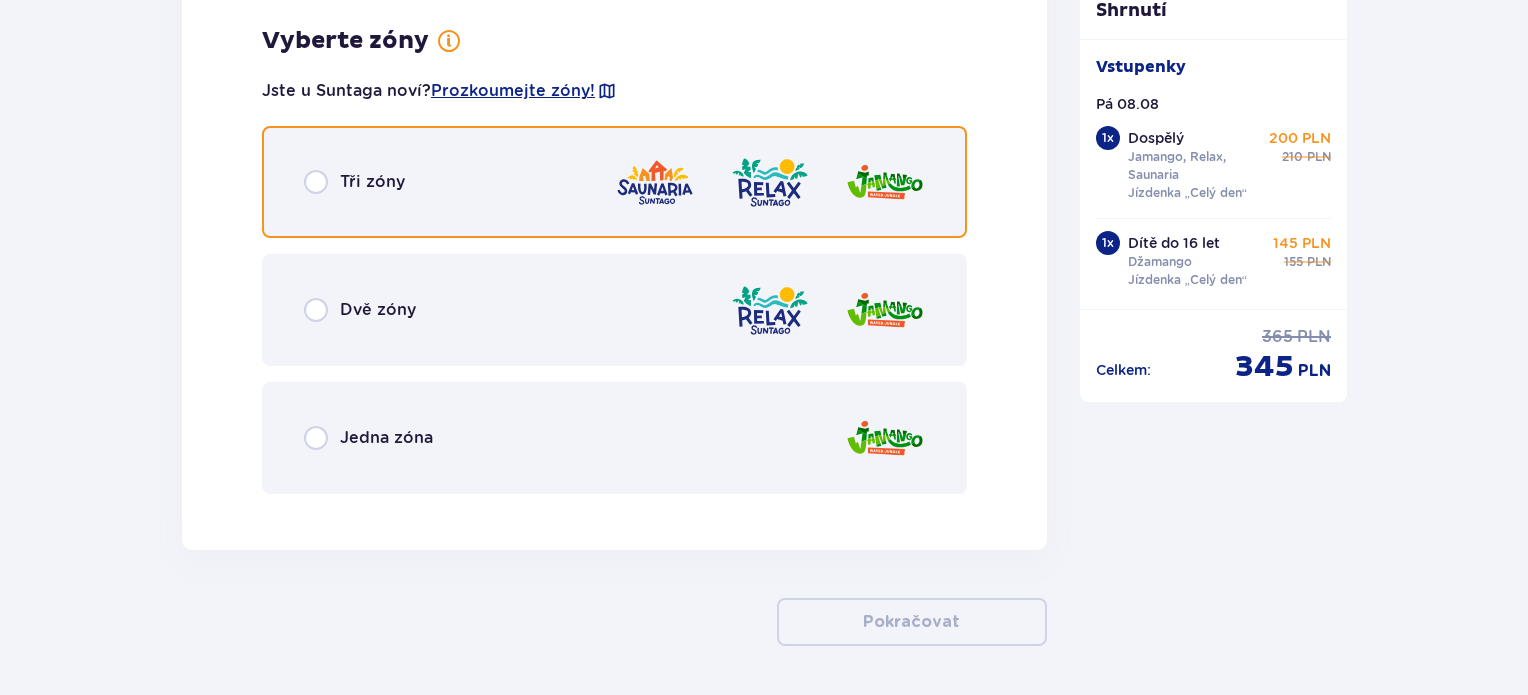 click at bounding box center (316, 182) 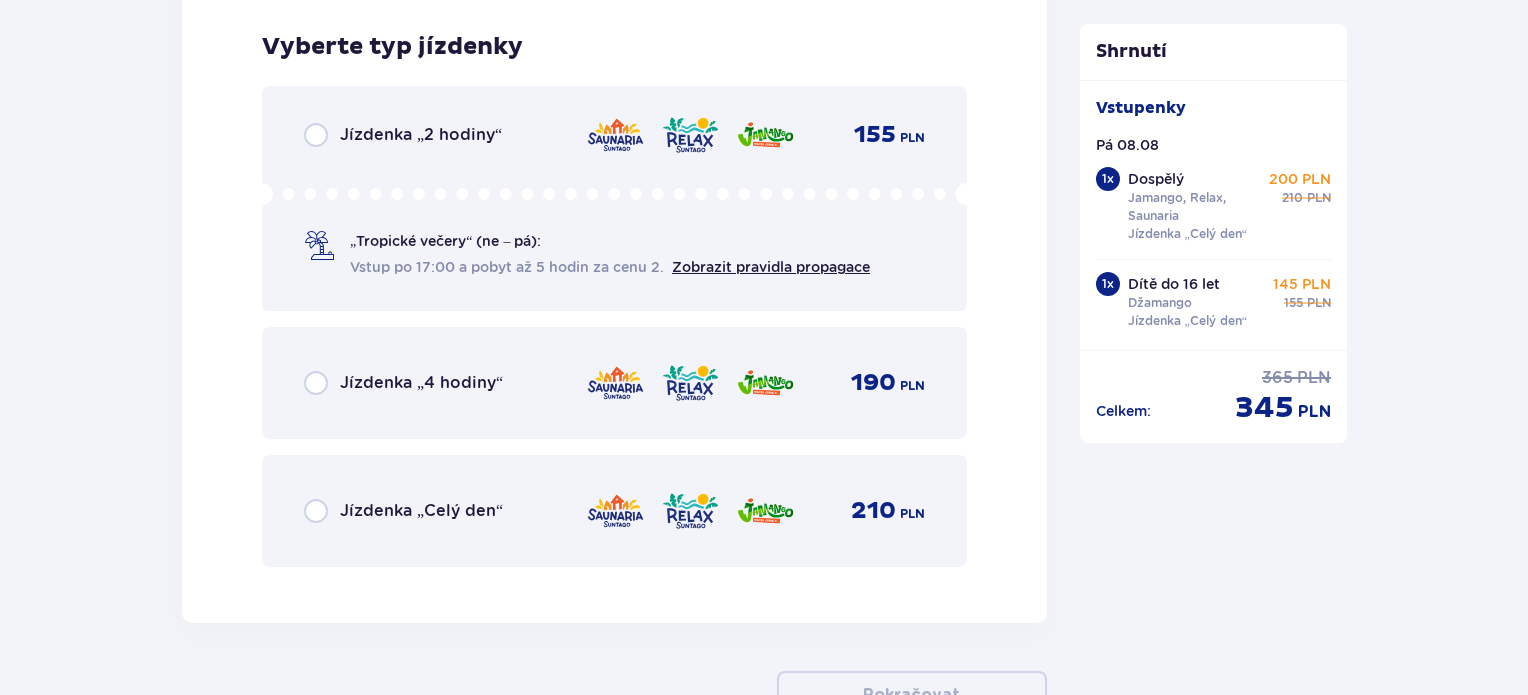 scroll, scrollTop: 4886, scrollLeft: 0, axis: vertical 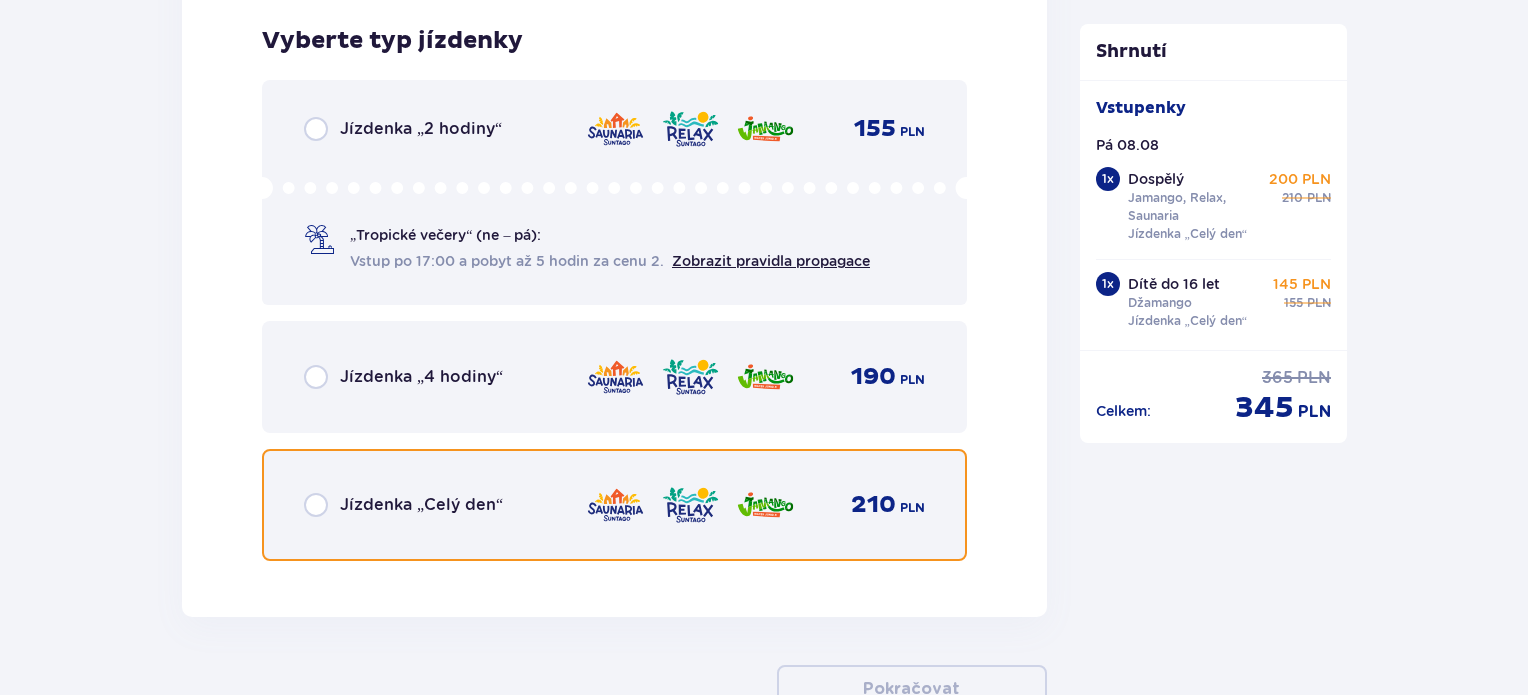 click at bounding box center [316, 505] 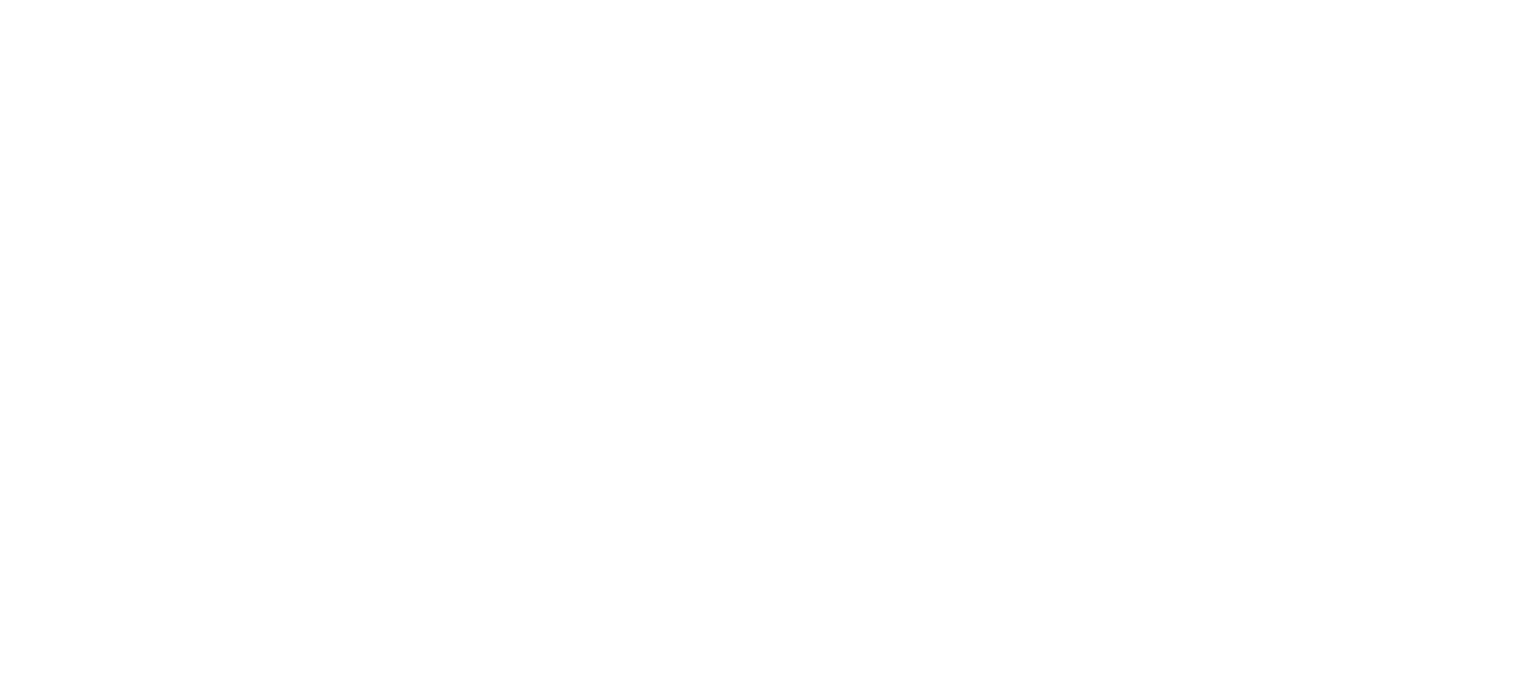 scroll, scrollTop: 0, scrollLeft: 0, axis: both 